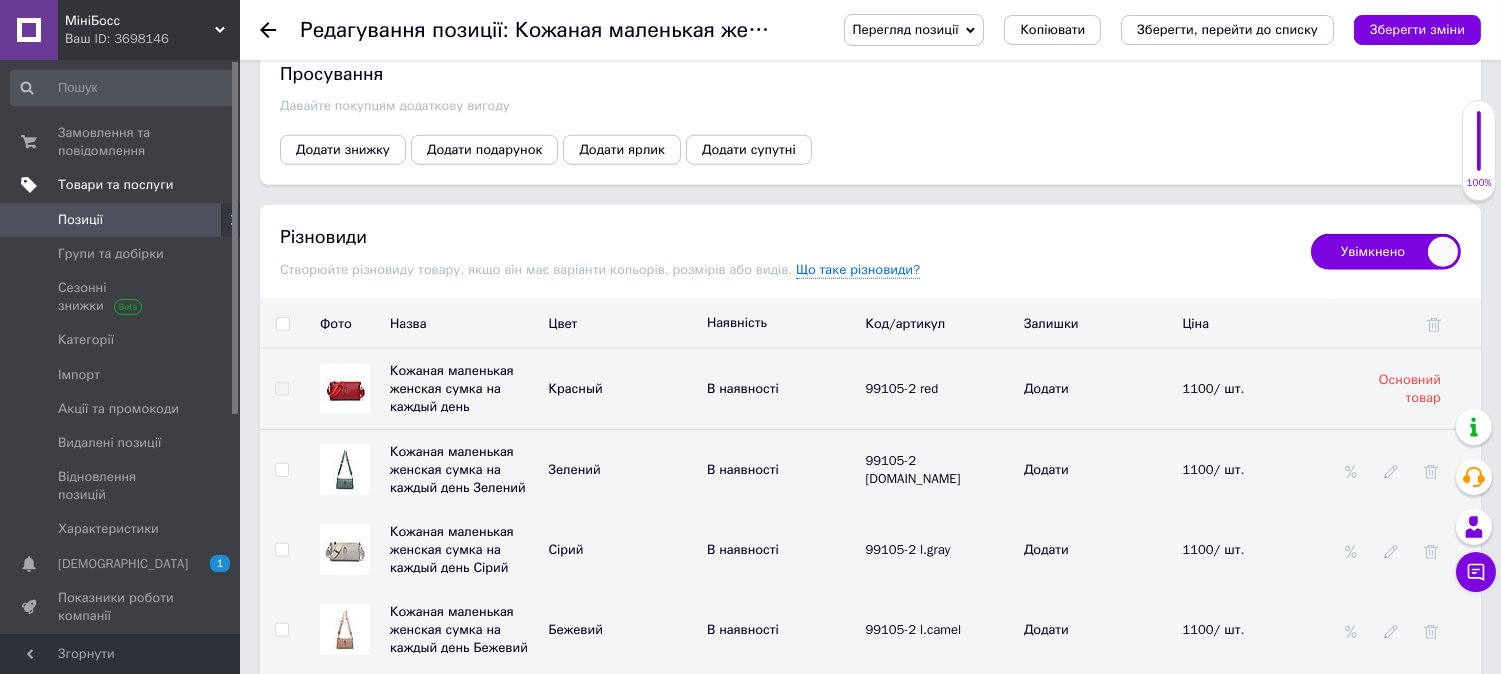 scroll, scrollTop: 115, scrollLeft: 0, axis: vertical 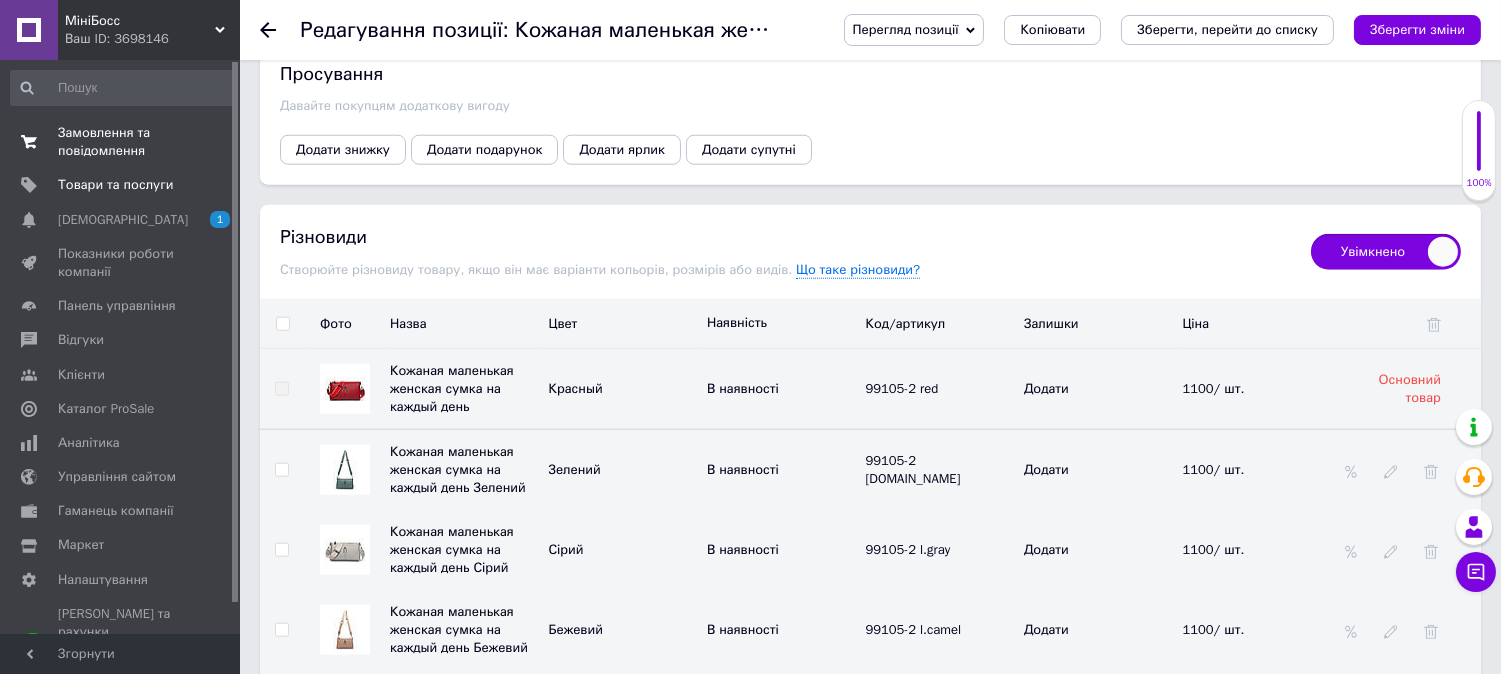 click on "Замовлення та повідомлення" at bounding box center (121, 142) 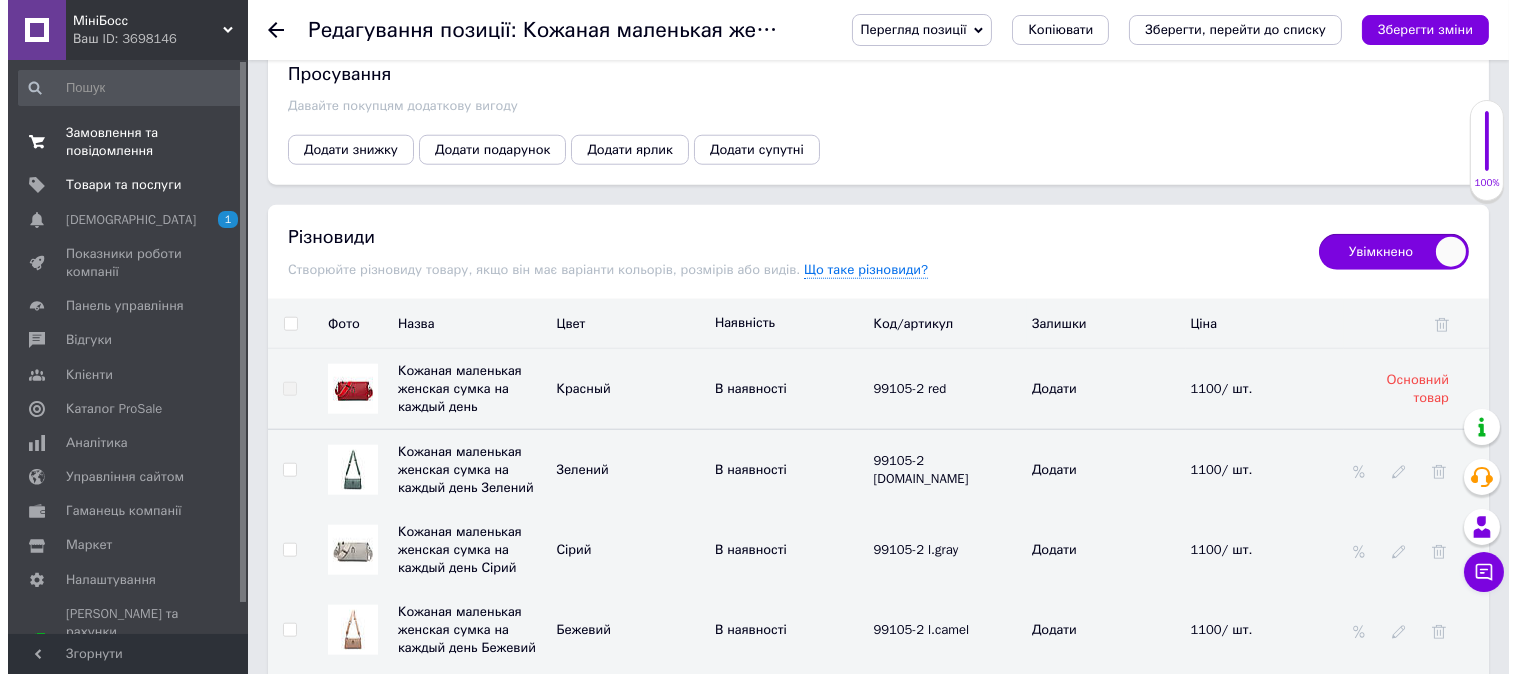 scroll, scrollTop: 0, scrollLeft: 0, axis: both 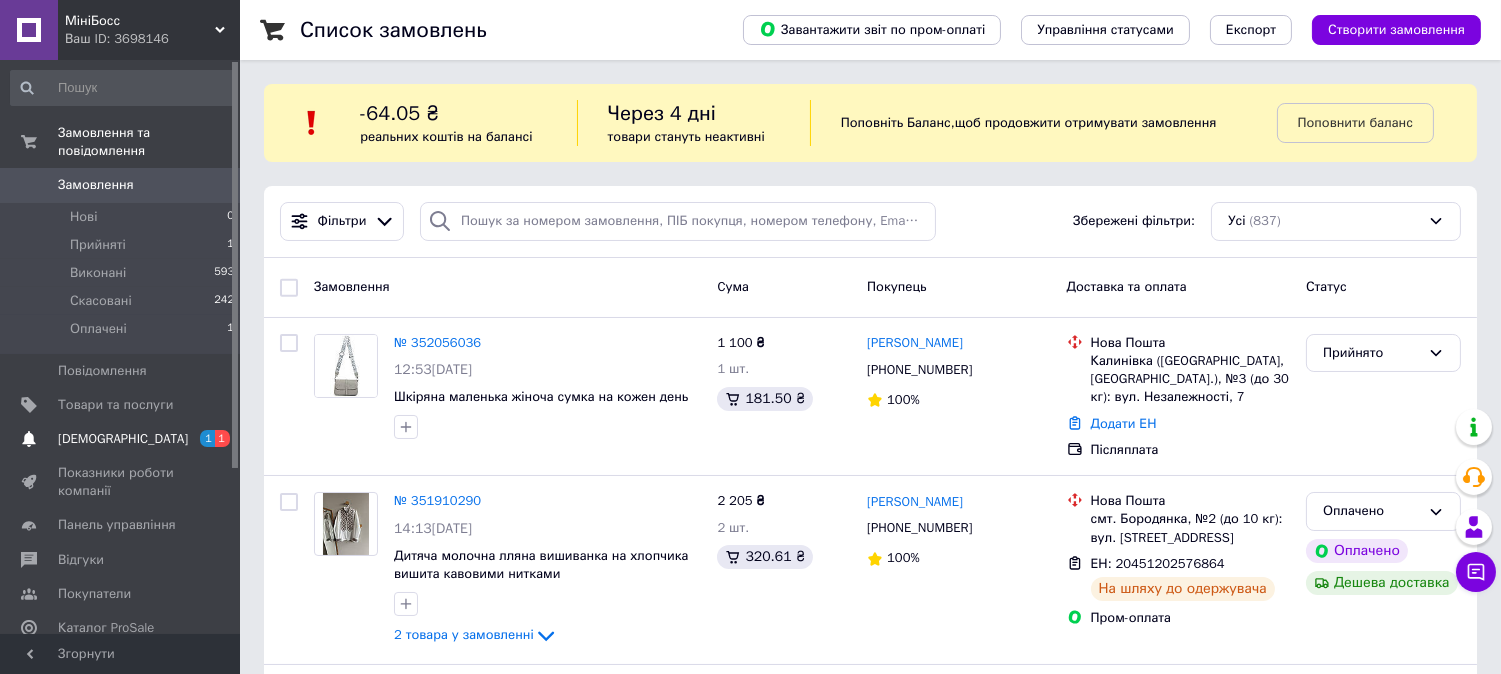 click on "Сповіщення 1 1" at bounding box center [123, 439] 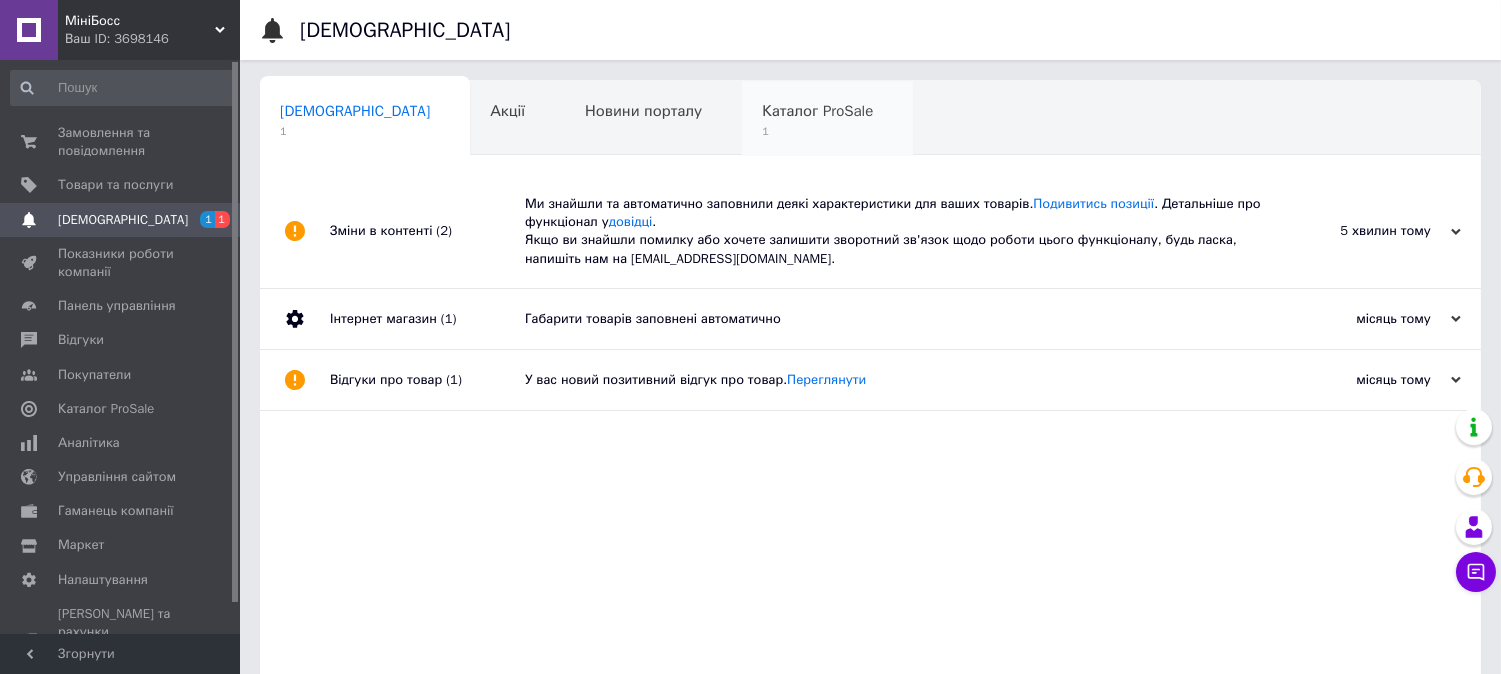 click on "Каталог ProSale" at bounding box center [817, 111] 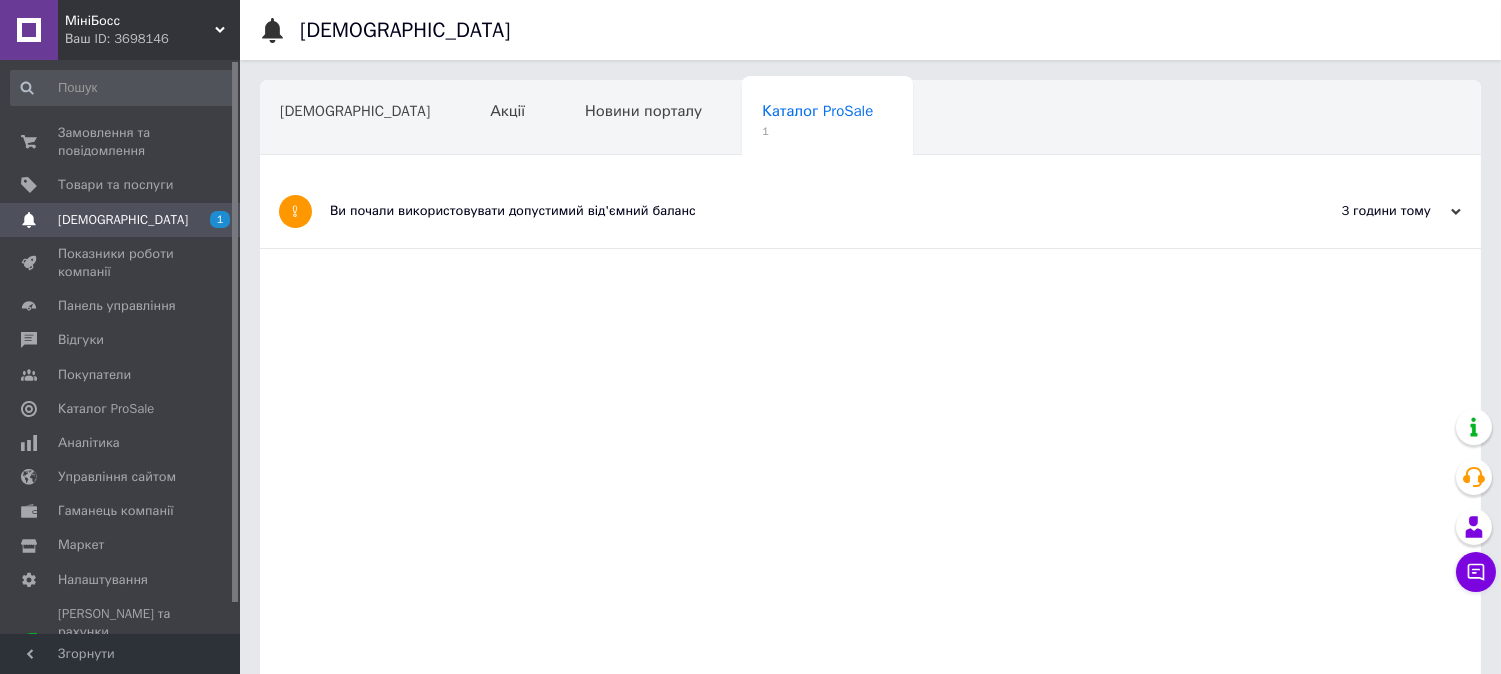 click on "Ви почали використовувати допустимий від'ємний баланс" at bounding box center (795, 211) 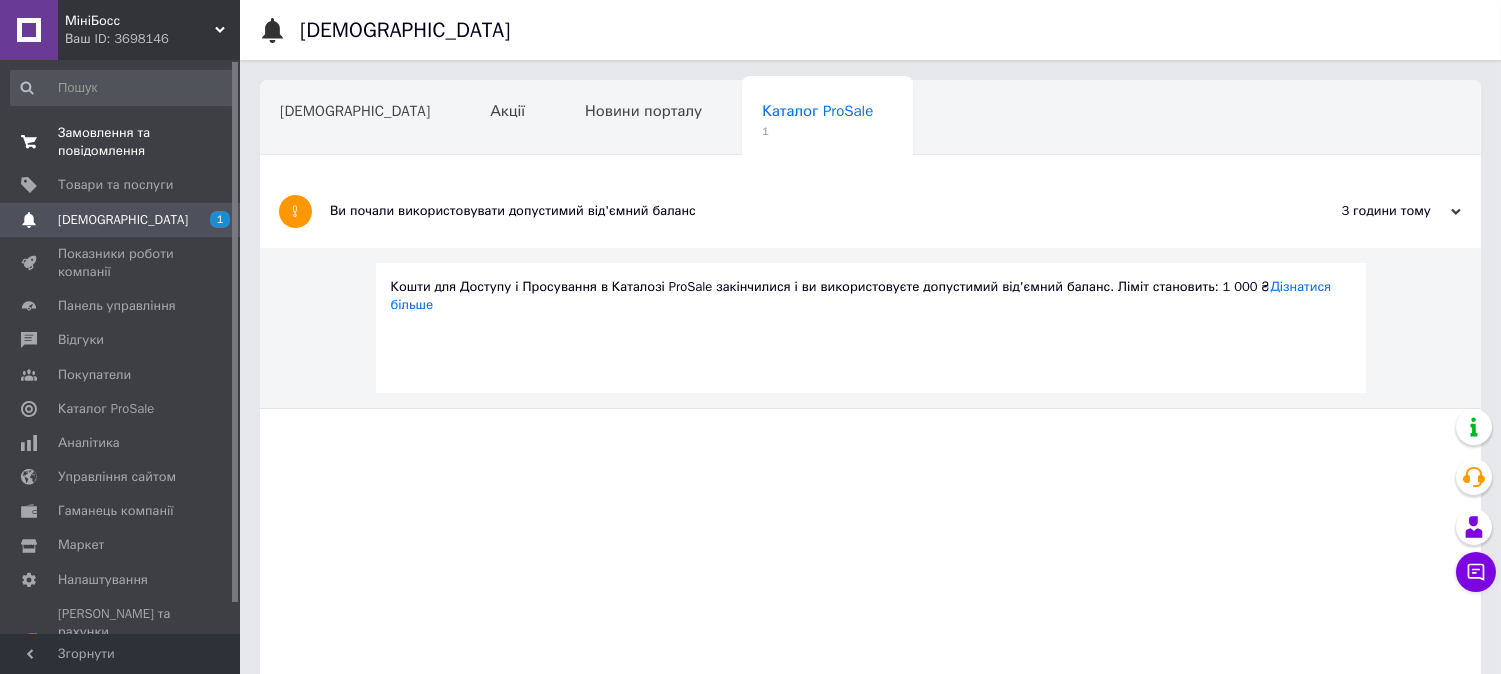 click on "Замовлення та повідомлення" at bounding box center [121, 142] 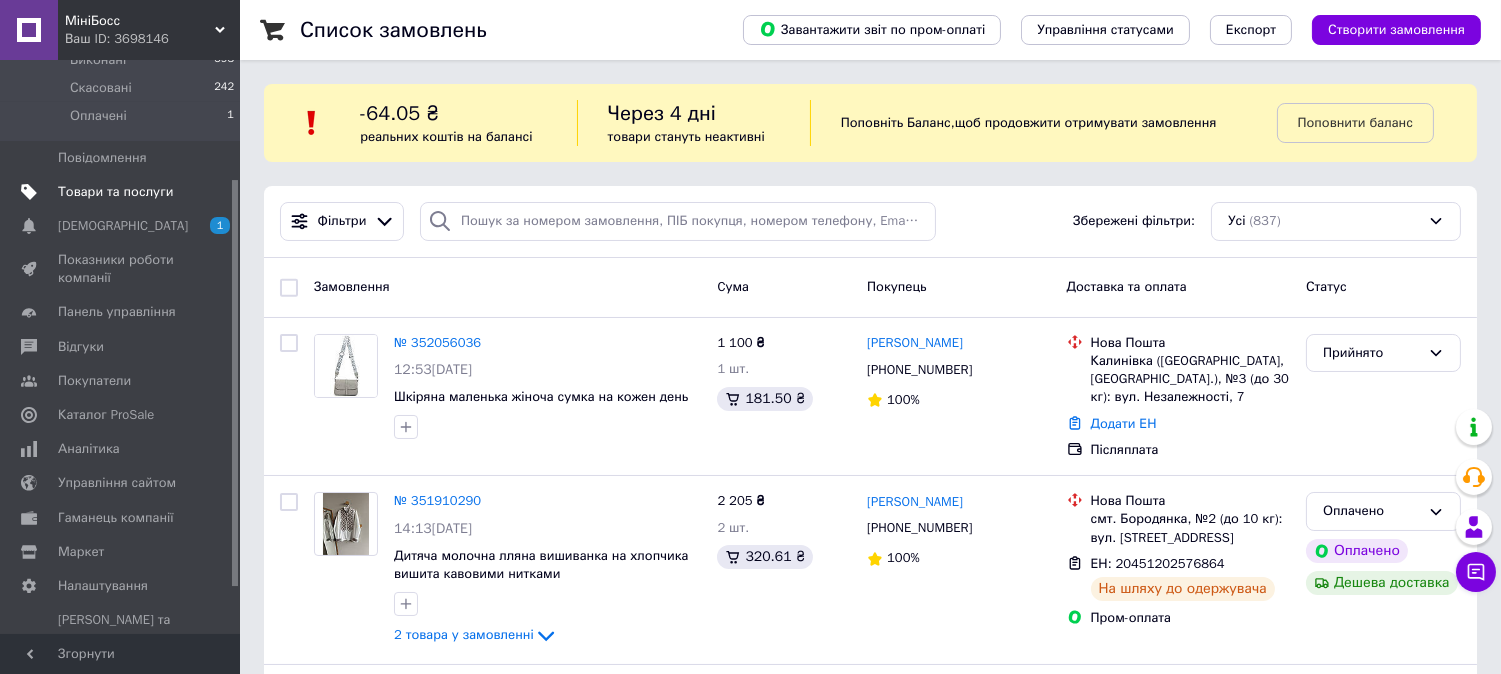 scroll, scrollTop: 222, scrollLeft: 0, axis: vertical 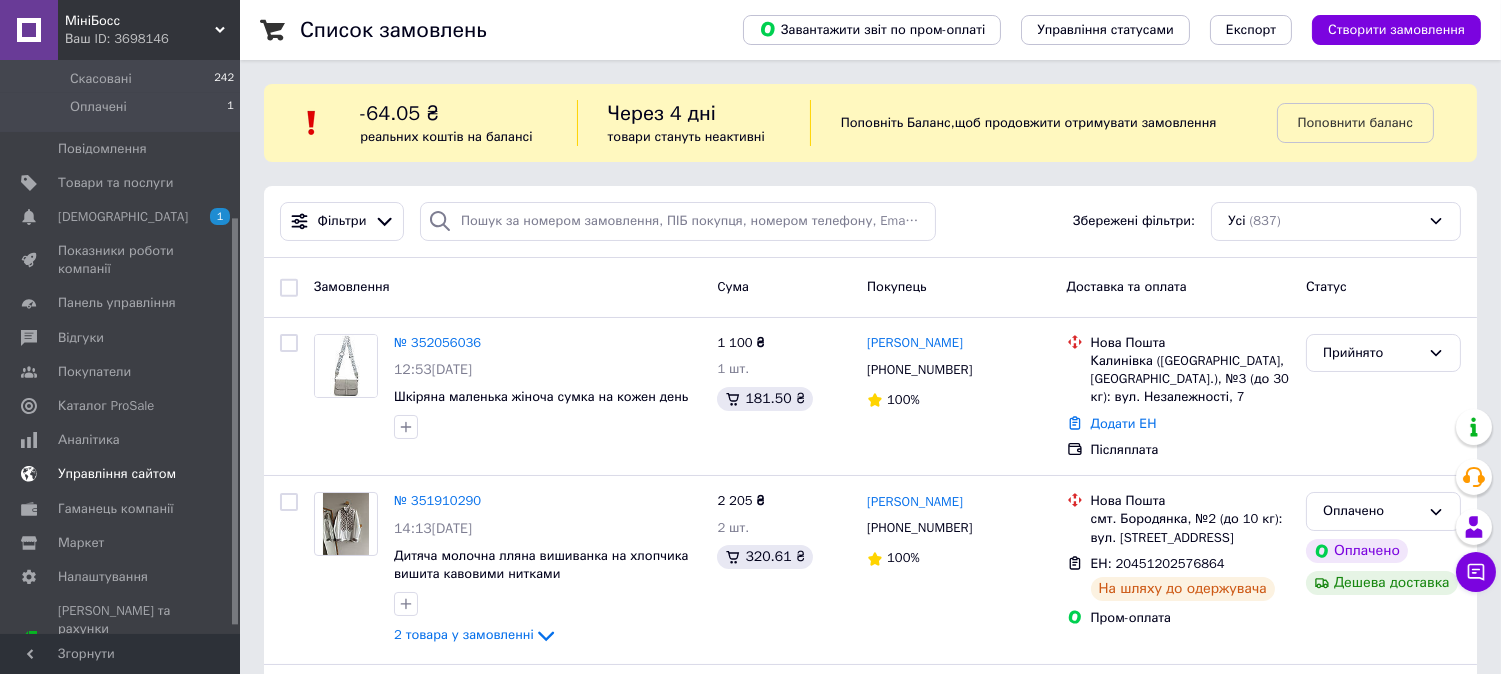 click on "Управління сайтом" at bounding box center (117, 474) 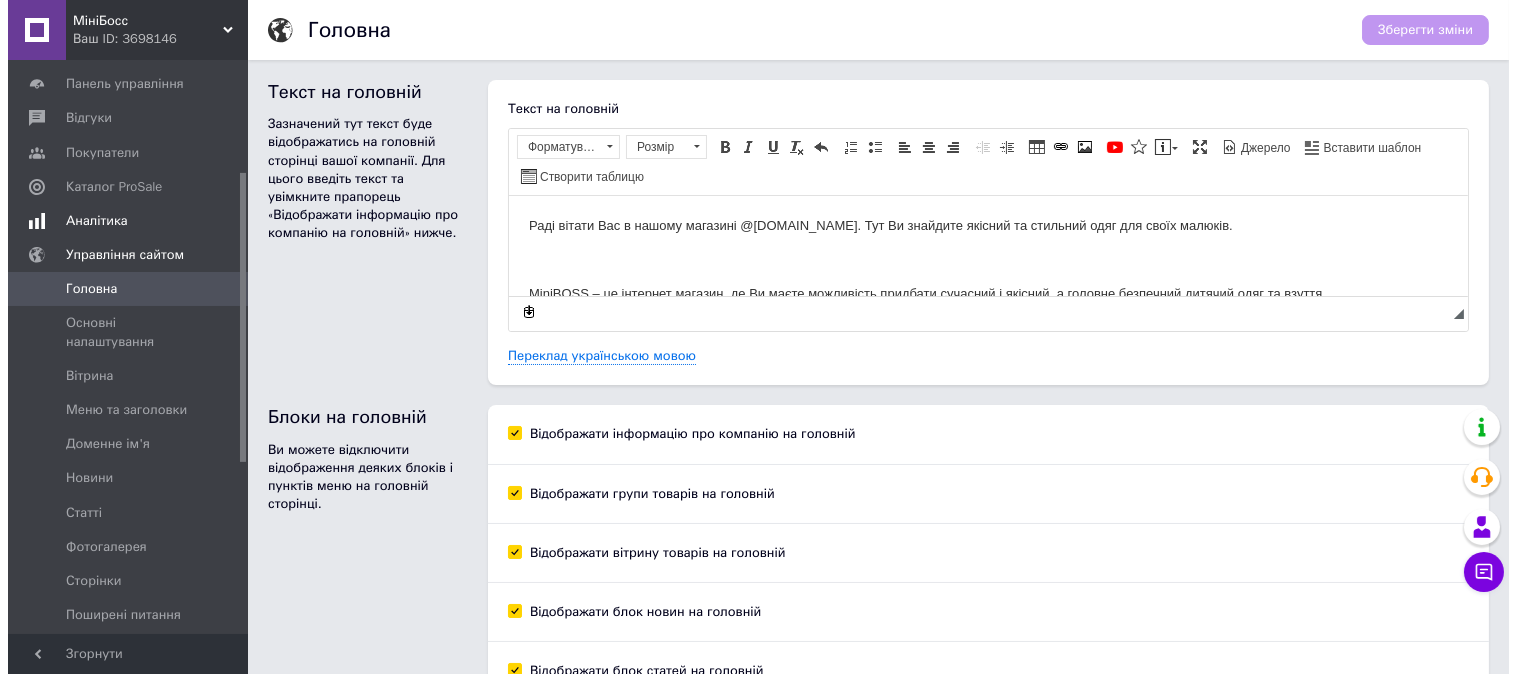 scroll, scrollTop: 0, scrollLeft: 0, axis: both 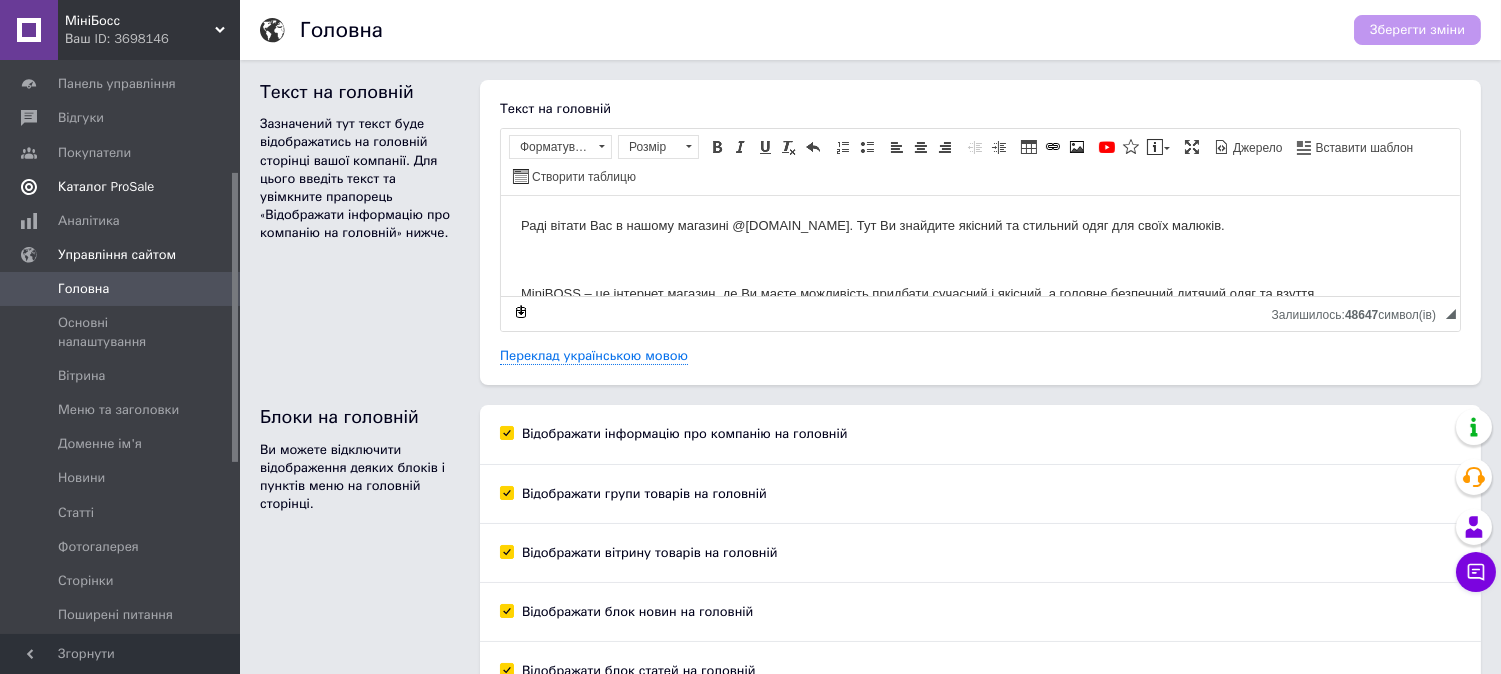 click on "Каталог ProSale" at bounding box center (106, 187) 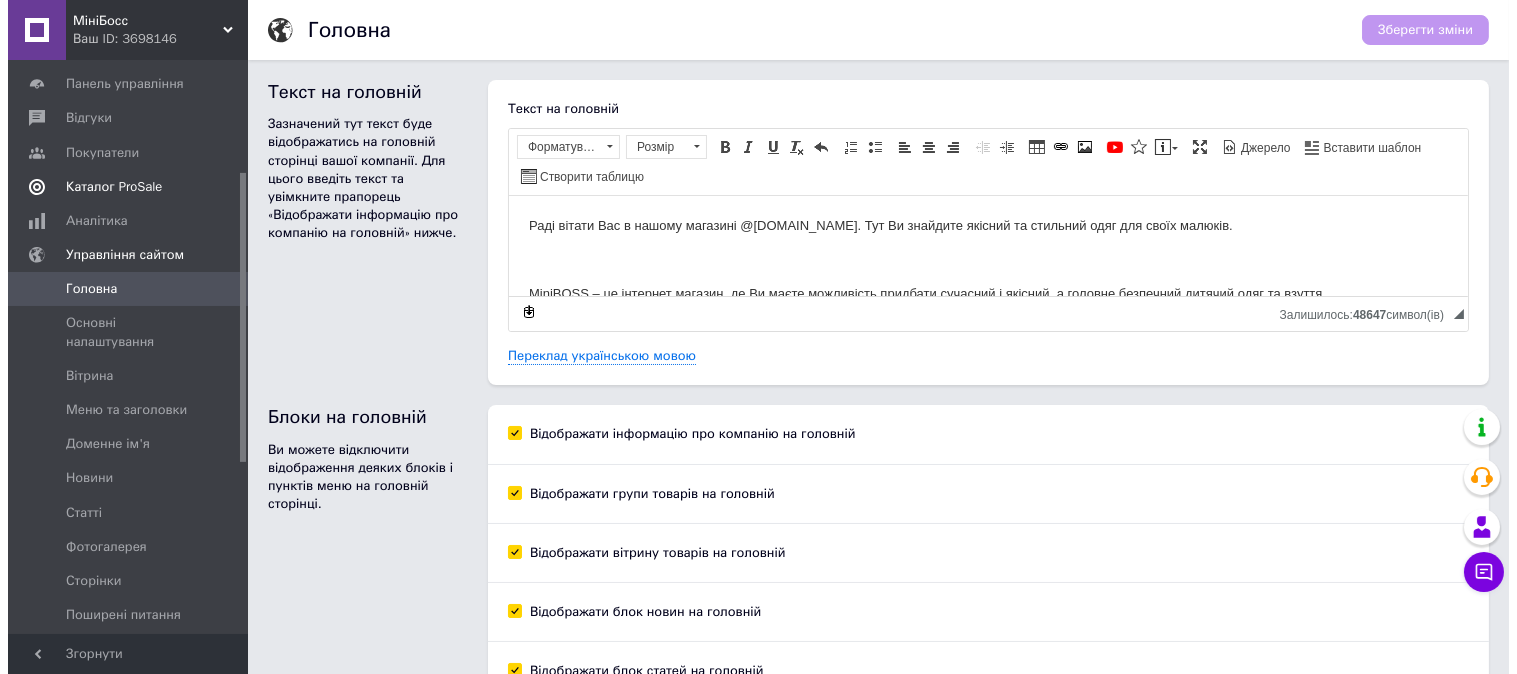 scroll, scrollTop: 118, scrollLeft: 0, axis: vertical 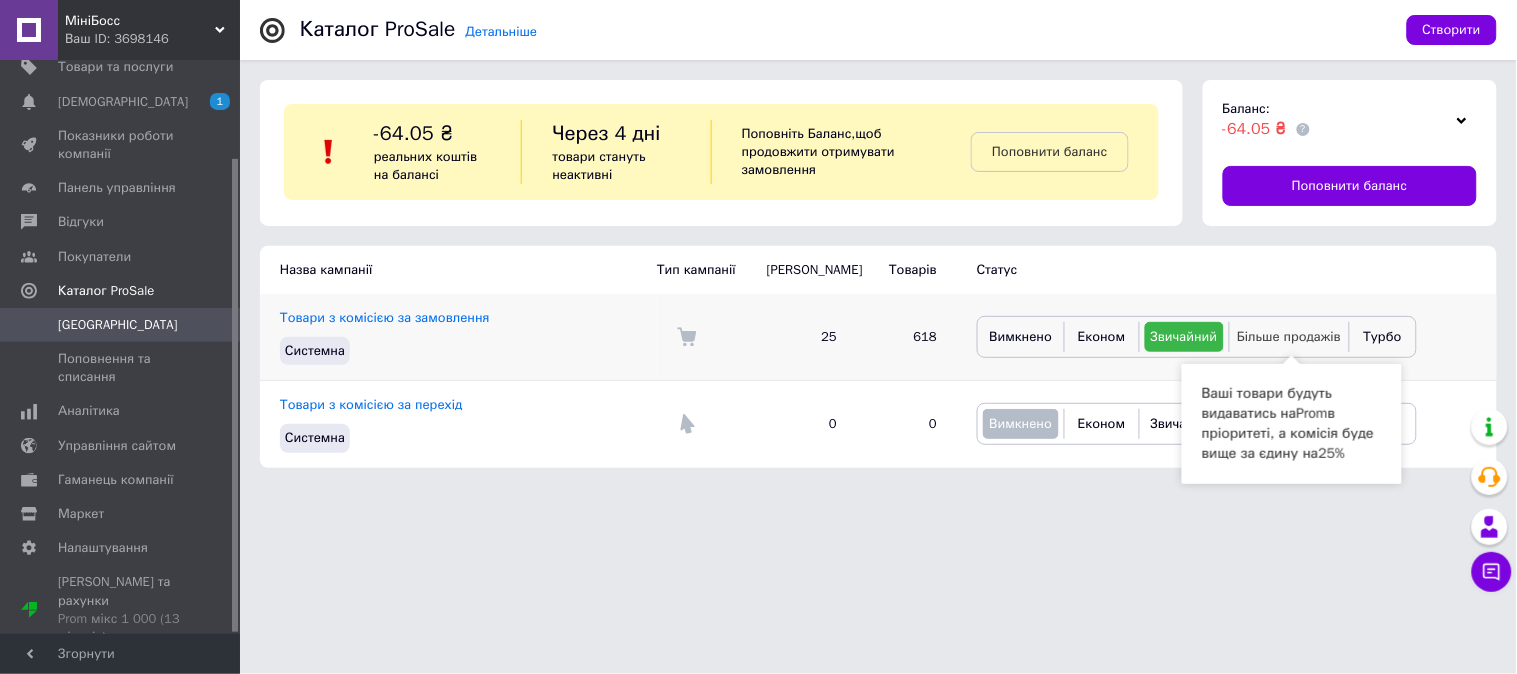 click on "Більше продажів" at bounding box center [1289, 336] 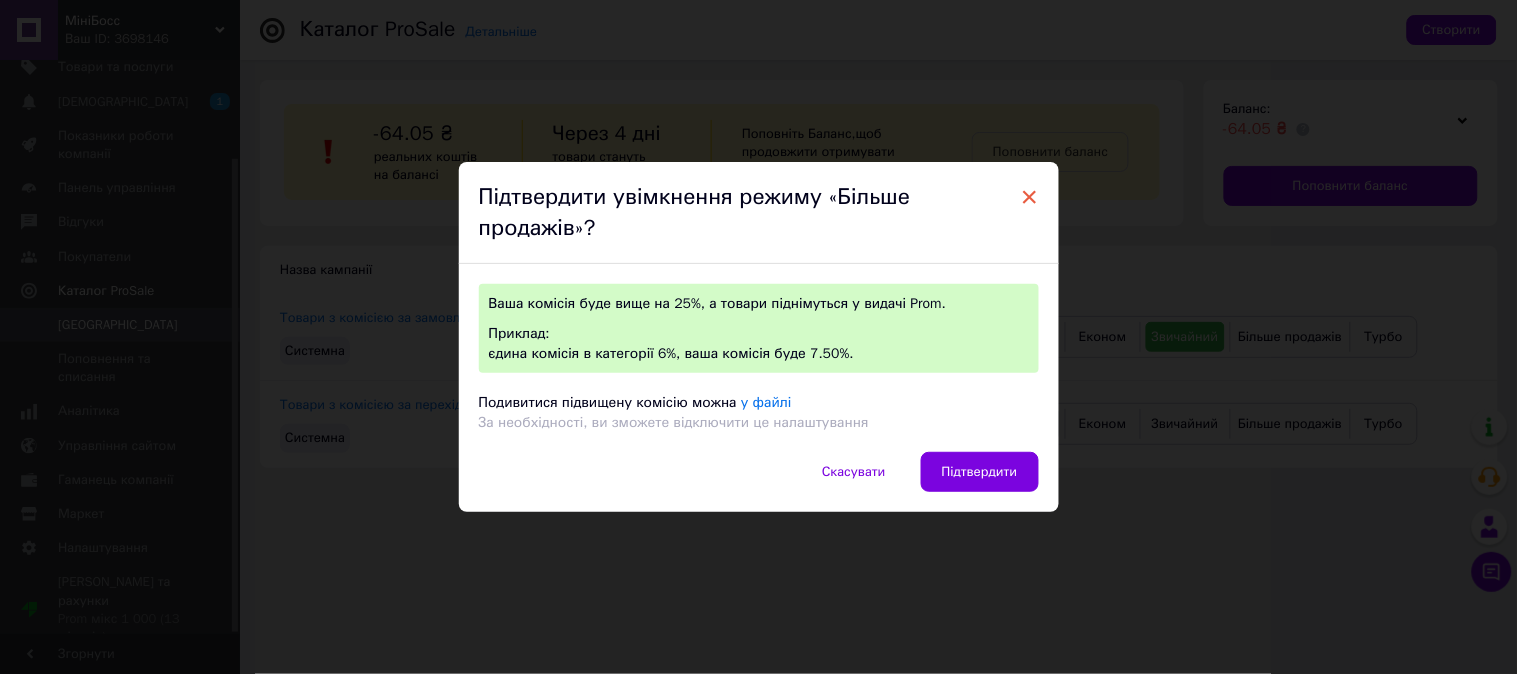 click on "×" at bounding box center (1030, 197) 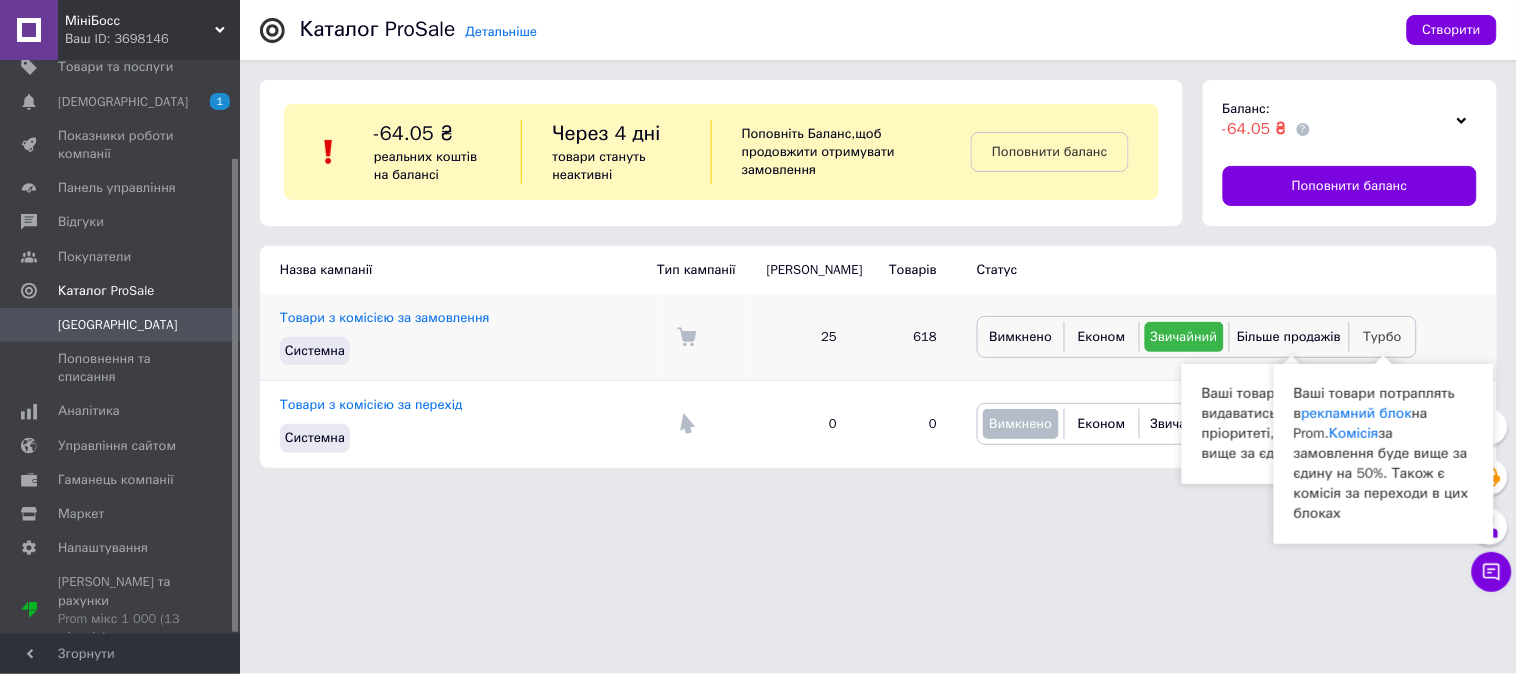 click on "Турбо" at bounding box center (1383, 336) 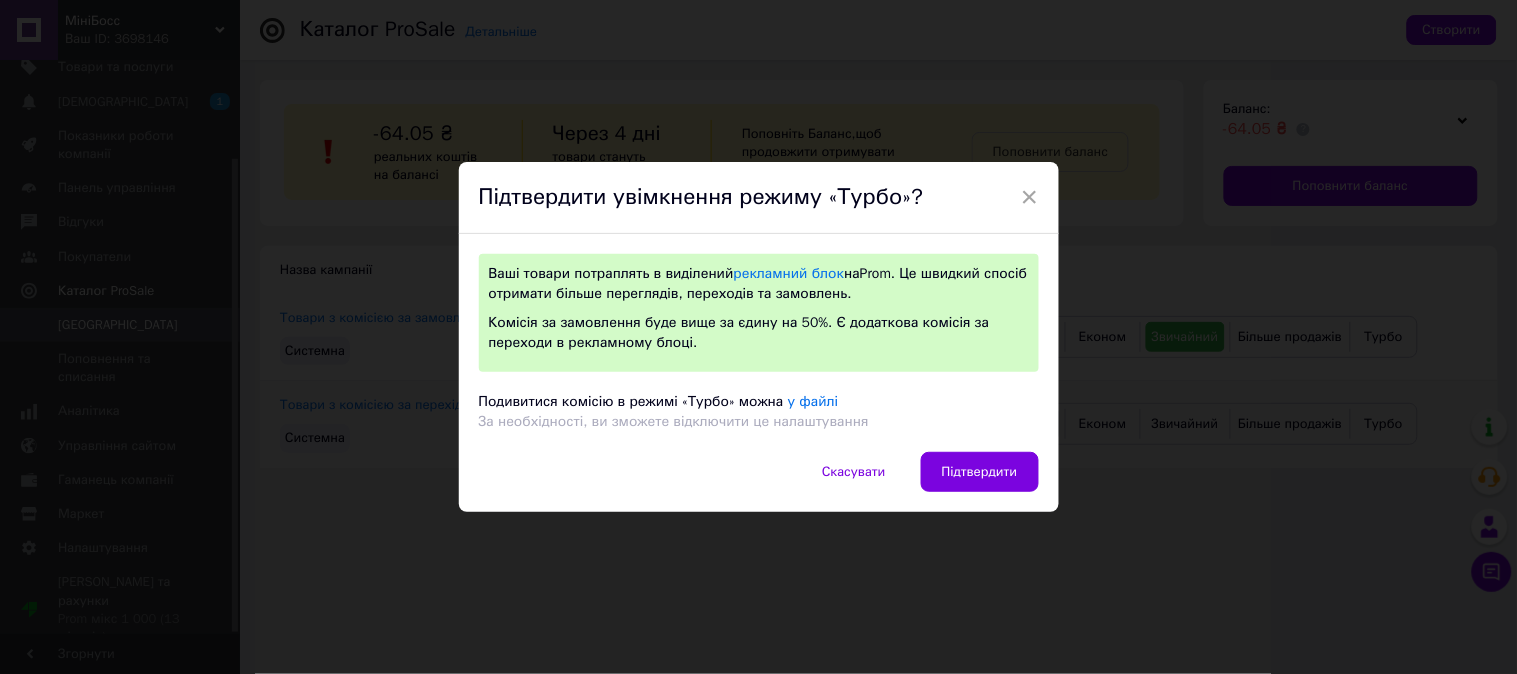 click on "Підтвердити" at bounding box center [980, 472] 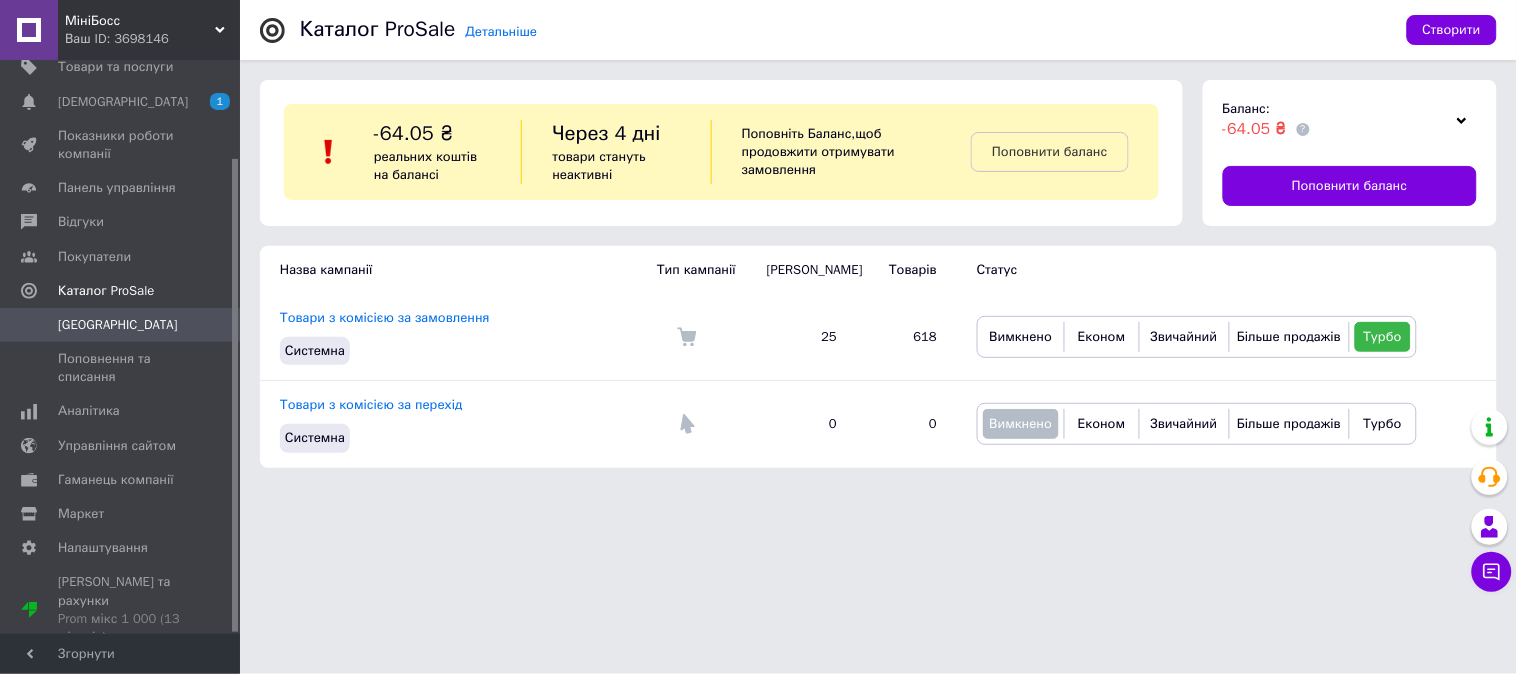 click on "МініБосс Ваш ID: 3698146 Сайт МініБосс Кабінет покупця Перевірити стан системи Сторінка на порталі Марія Довідка Вийти Замовлення та повідомлення 0 0 Товари та послуги Сповіщення 1 Показники роботи компанії Панель управління Відгуки Покупатели Каталог ProSale Кампанії Поповнення та списання Аналітика Управління сайтом Гаманець компанії Маркет Налаштування Тарифи та рахунки Prom мікс 1 000 (13 місяців) Згорнути
Детальніше Каталог ProSale Створити -64.05 ₴ реальних коштів на балансі Через 4 дні ,  Баланс: 25 618 0 0" at bounding box center [758, 244] 